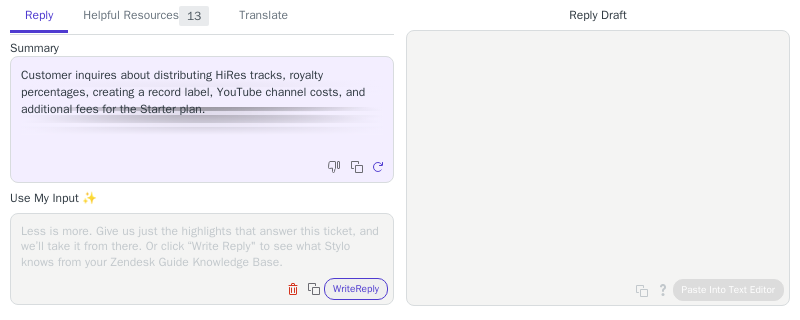 scroll, scrollTop: 0, scrollLeft: 0, axis: both 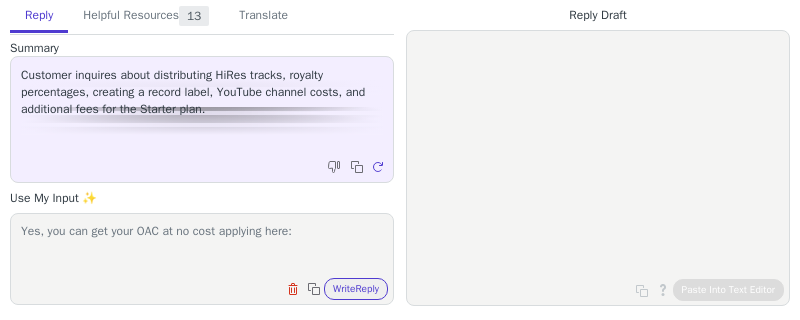paste on "https://support.symdistro.com/hc/en-us/articles/360034127132-Official-Artist-Channel-OAC" 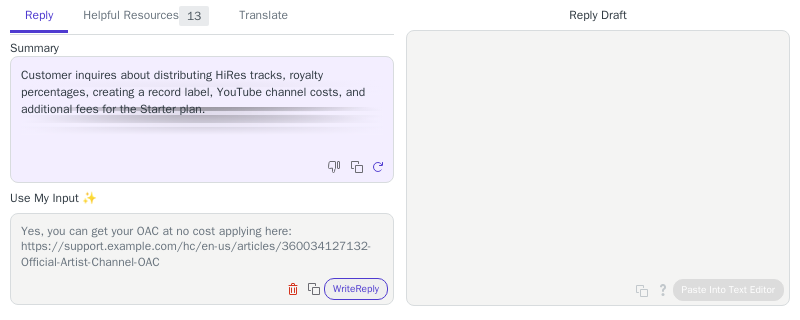 scroll, scrollTop: 0, scrollLeft: 0, axis: both 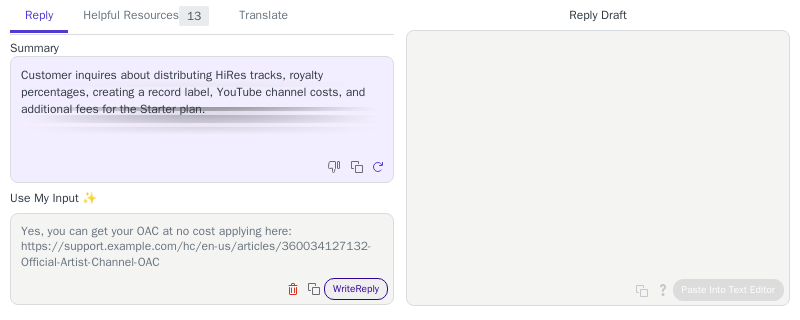 type on "Yes, you can get your OAC at no cost applying here: https://support.symdistro.com/hc/en-us/articles/360034127132-Official-Artist-Channel-OAC" 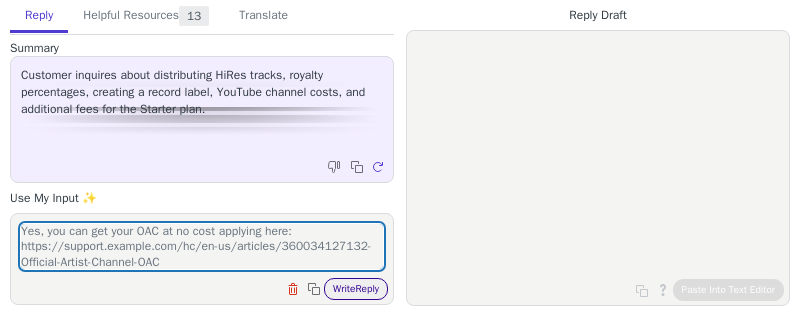 click on "Write  Reply" at bounding box center (356, 289) 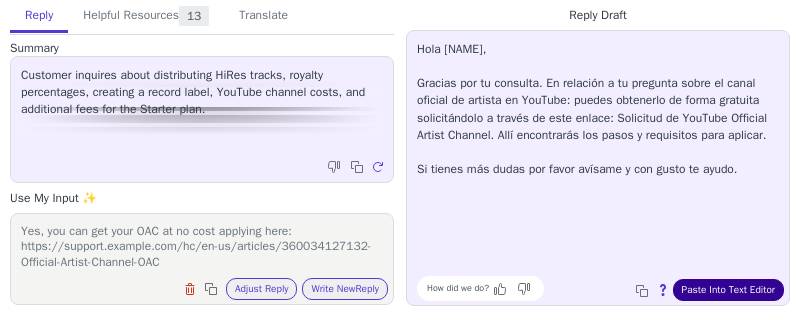 click on "Paste Into Text Editor" at bounding box center (728, 290) 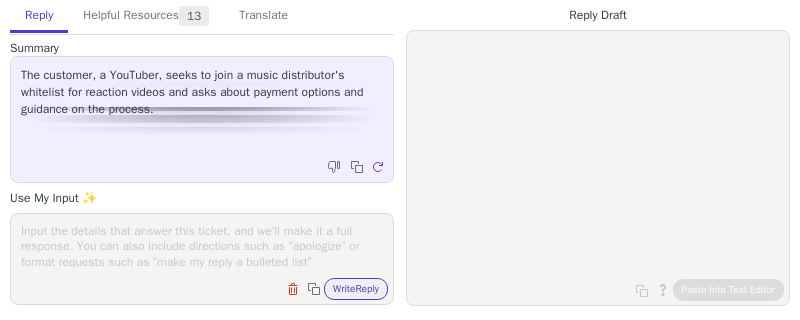 scroll, scrollTop: 0, scrollLeft: 0, axis: both 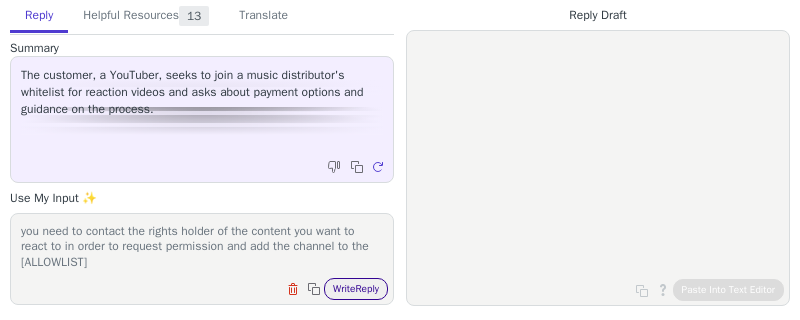 type on "you need to contact the rights holder of the content you want to react to in order to request permission and add the channel to the [ALLOWLIST]" 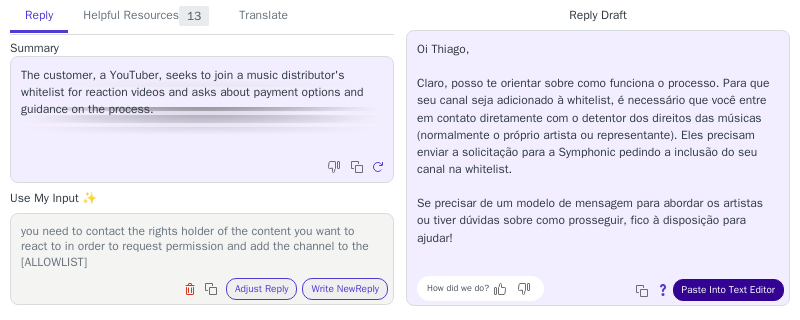 click on "Paste Into Text Editor" at bounding box center (728, 290) 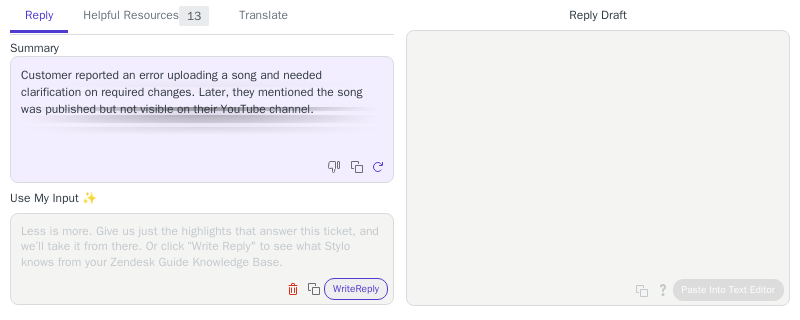 scroll, scrollTop: 0, scrollLeft: 0, axis: both 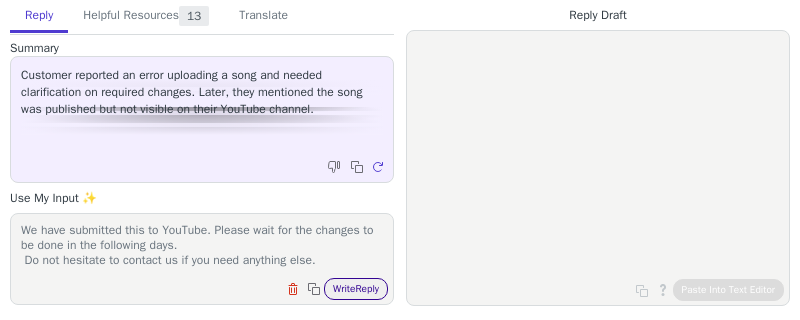 type on "Hi,
Thanks for reaching out!
We have submitted this to YouTube. Please wait for the changes to be done in the following days.
Do not hesitate to contact us if you need anything else." 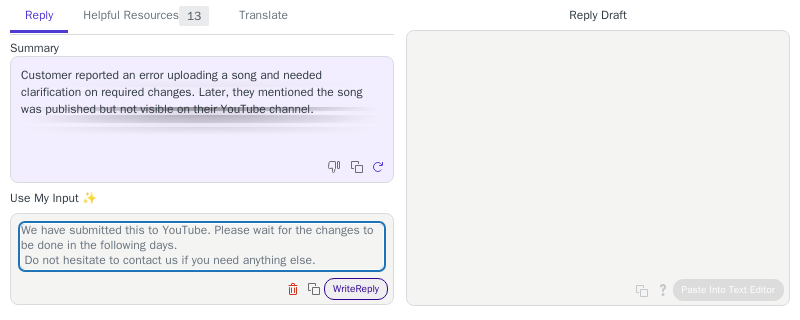 click on "Write  Reply" at bounding box center (356, 289) 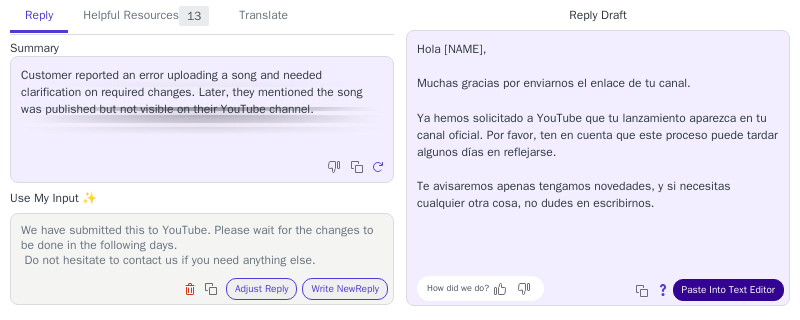 click on "Paste Into Text Editor" at bounding box center (728, 290) 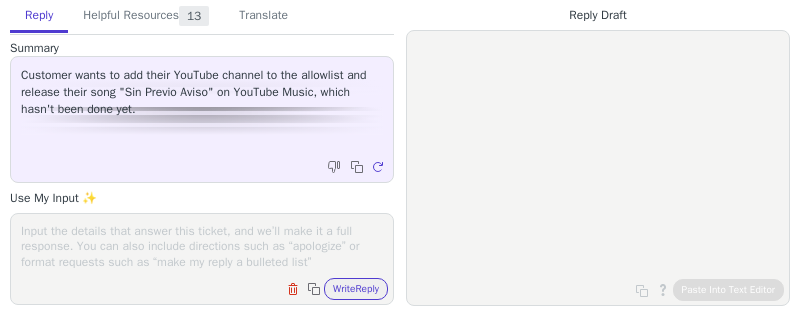 scroll, scrollTop: 0, scrollLeft: 0, axis: both 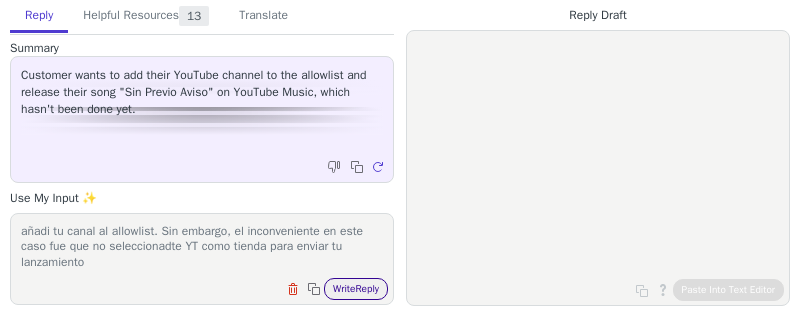 type on "añadi tu canal al allowlist. Sin embargo, el inconveniente en este caso fue que no seleccionadte YT como tienda para enviar tu lanzamiento" 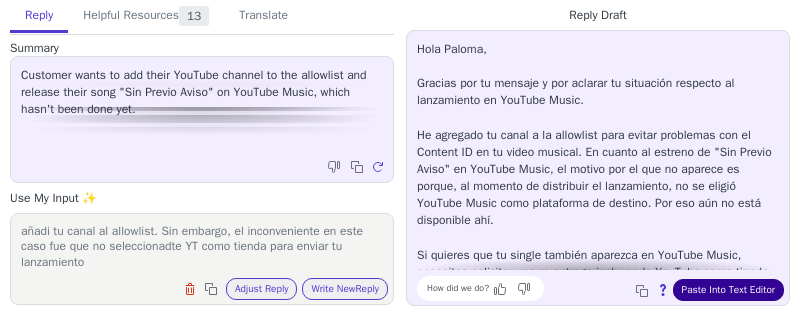 click on "Paste Into Text Editor" at bounding box center (728, 290) 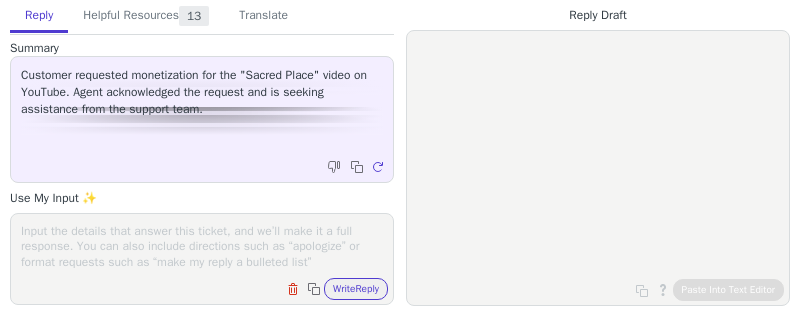 scroll, scrollTop: 0, scrollLeft: 0, axis: both 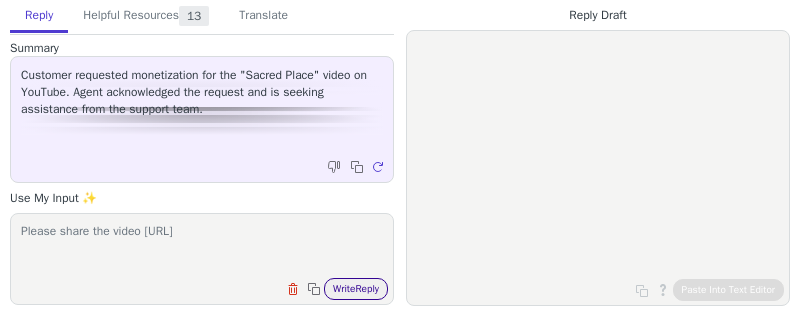 type on "Please share the video URL" 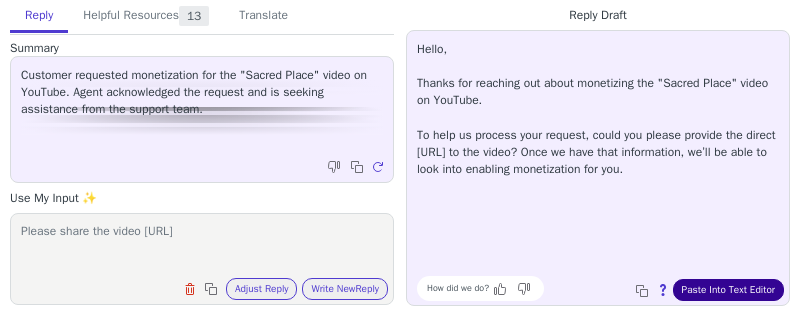 click on "Paste Into Text Editor" at bounding box center [728, 290] 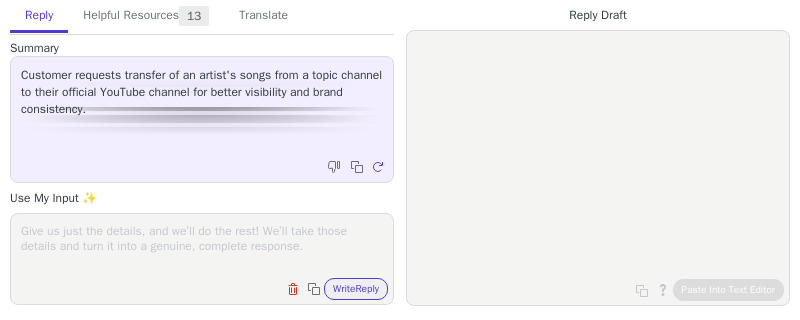 scroll, scrollTop: 0, scrollLeft: 0, axis: both 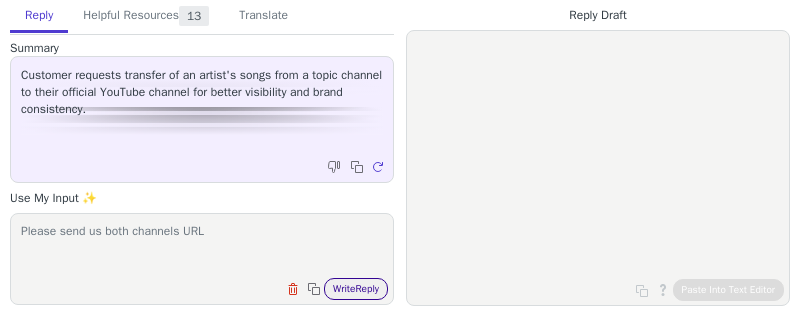 type on "Please send us both channels URL" 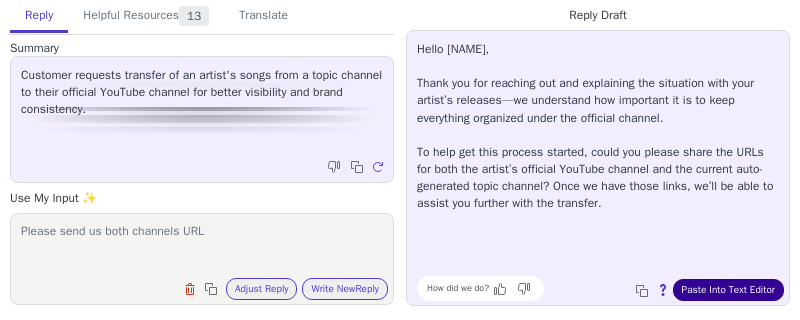 click on "Paste Into Text Editor" at bounding box center (728, 290) 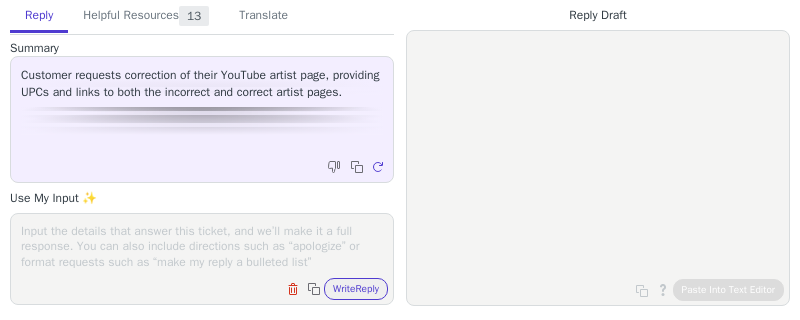 scroll, scrollTop: 0, scrollLeft: 0, axis: both 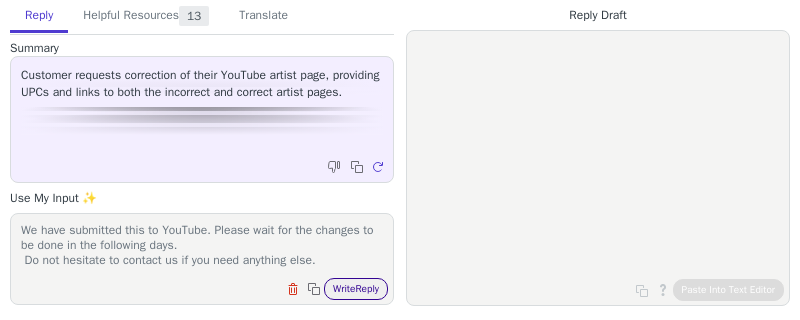type on "Hi,
Thanks for reaching out!
We have submitted this to YouTube. Please wait for the changes to be done in the following days.
Do not hesitate to contact us if you need anything else." 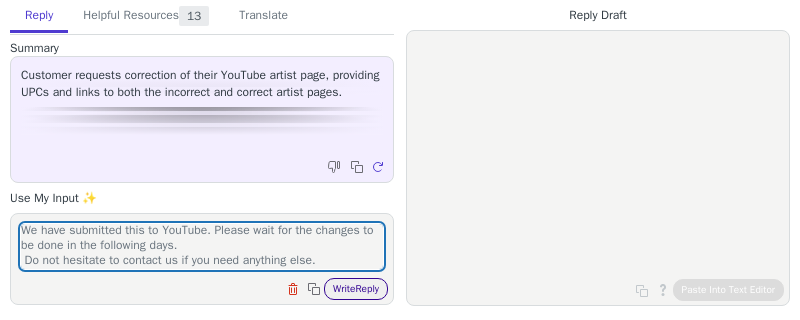 click on "Write  Reply" at bounding box center [356, 289] 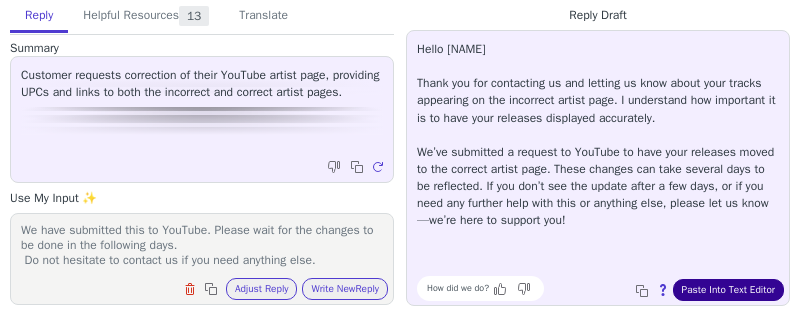 click on "Paste Into Text Editor" at bounding box center (728, 290) 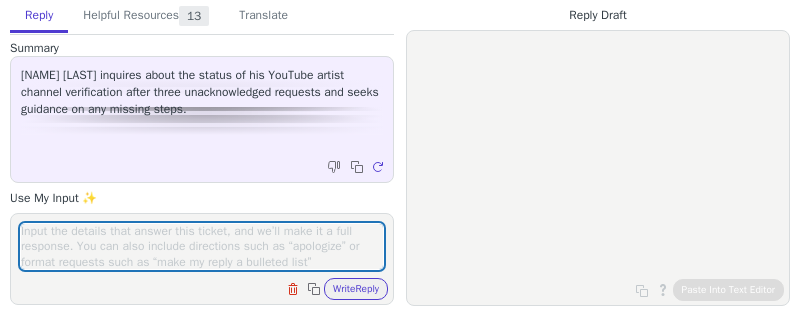scroll, scrollTop: 0, scrollLeft: 0, axis: both 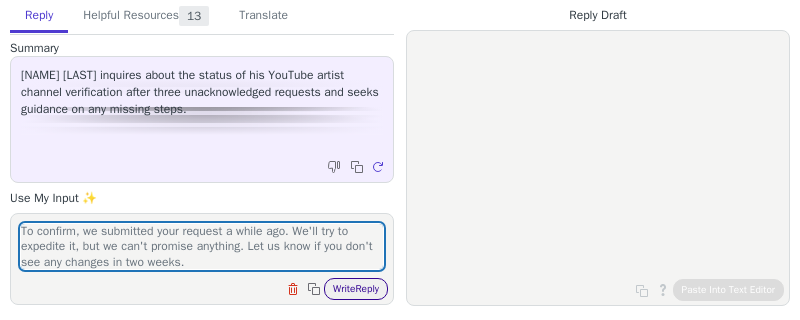 type on "To confirm, we submitted your request a while ago. We'll try to expedite it, but we can't promise anything. Let us know if you don't see any changes in two weeks." 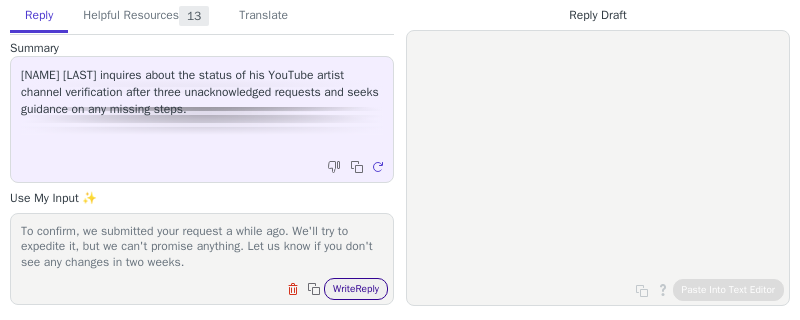 click on "Write  Reply" at bounding box center [356, 289] 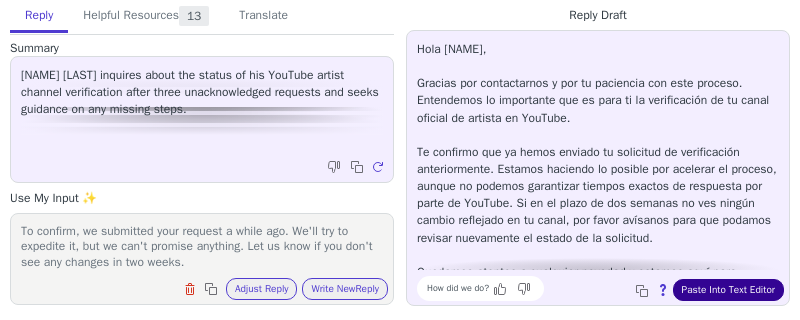 click on "Paste Into Text Editor" at bounding box center (728, 290) 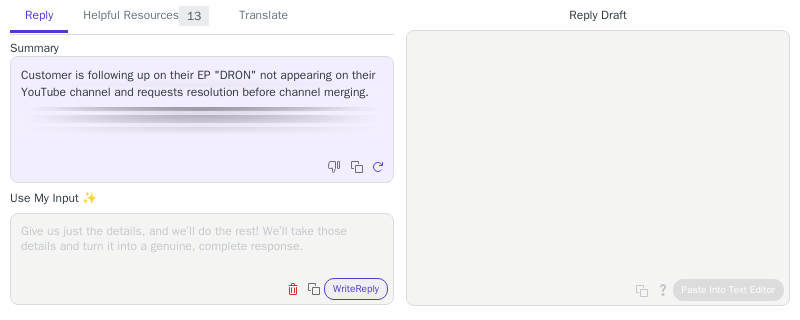 scroll, scrollTop: 0, scrollLeft: 0, axis: both 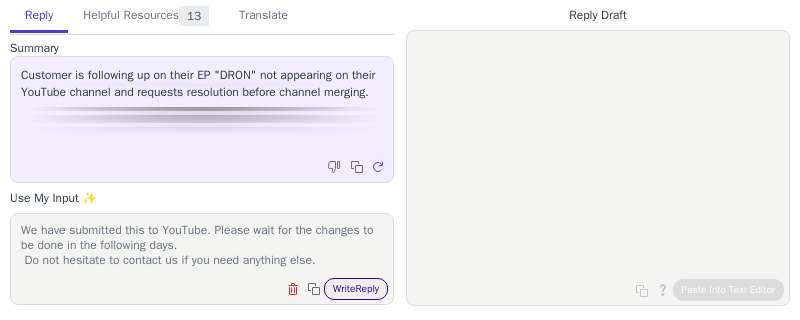 type on "Hi,
Thanks for reaching out!
We have submitted this to YouTube. Please wait for the changes to be done in the following days.
Do not hesitate to contact us if you need anything else." 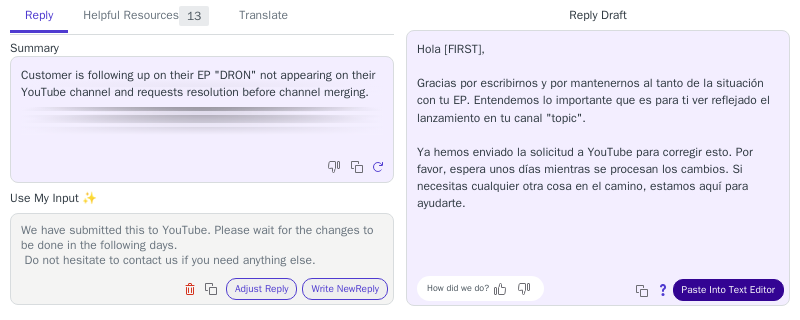 click on "Paste Into Text Editor" at bounding box center (728, 290) 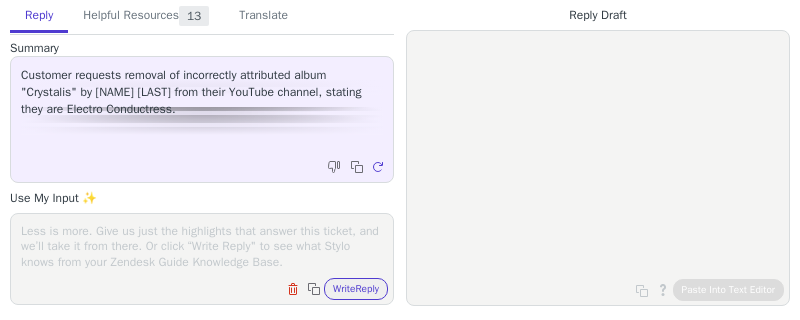 scroll, scrollTop: 0, scrollLeft: 0, axis: both 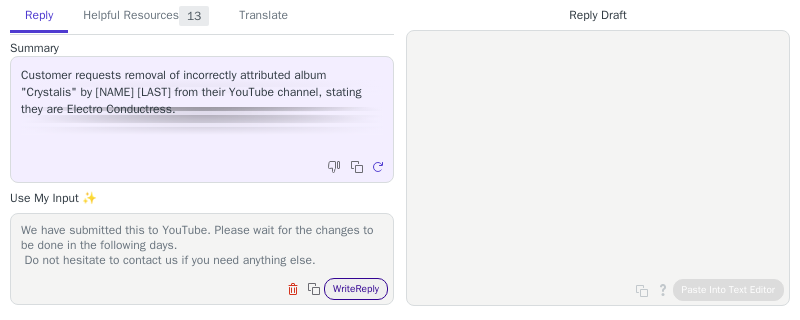 type on "Hi,
Thanks for reaching out!
We have submitted this to YouTube. Please wait for the changes to be done in the following days.
Do not hesitate to contact us if you need anything else." 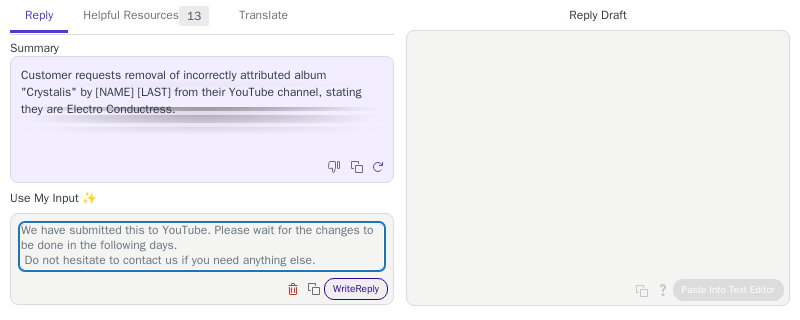 click on "Write  Reply" at bounding box center [356, 289] 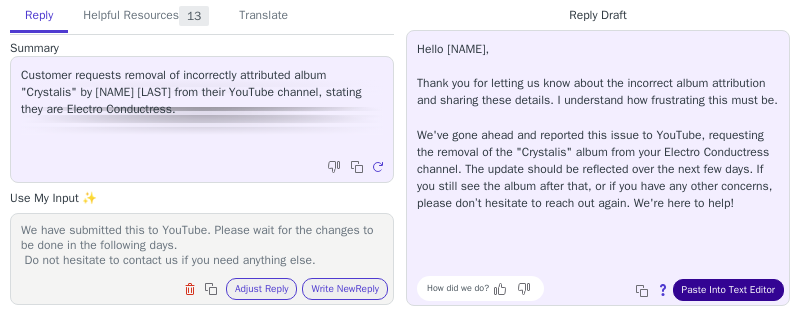 click on "Paste Into Text Editor" at bounding box center [728, 290] 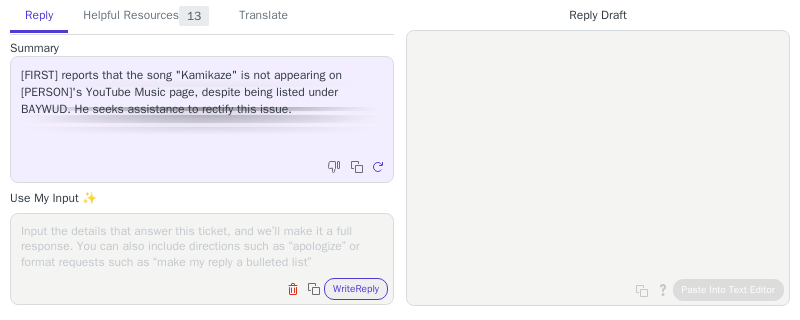 scroll, scrollTop: 0, scrollLeft: 0, axis: both 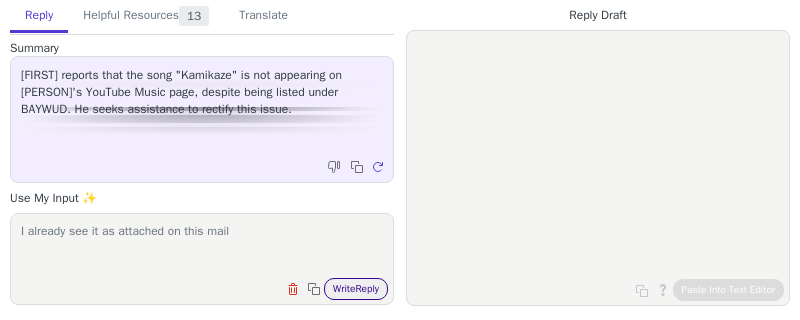type on "I already see it as attached on this mail" 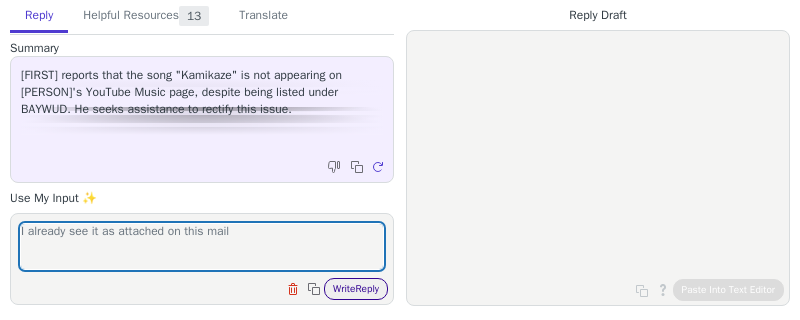 click on "Write  Reply" at bounding box center [356, 289] 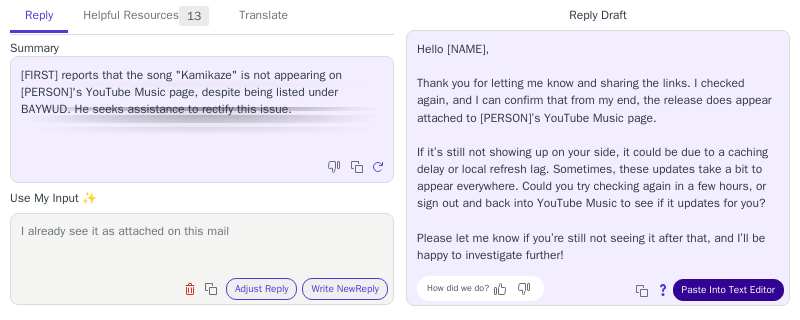click on "Paste Into Text Editor" at bounding box center [728, 290] 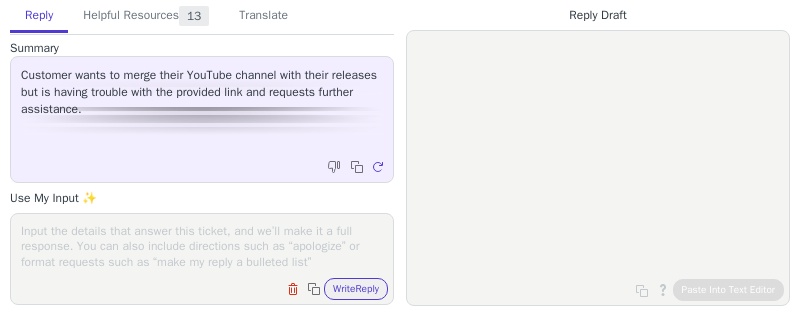 scroll, scrollTop: 0, scrollLeft: 0, axis: both 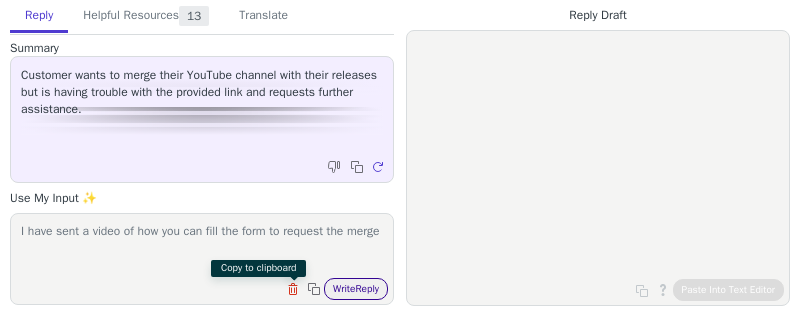 type on "I have sent a video of how you can fill the form to request the merge" 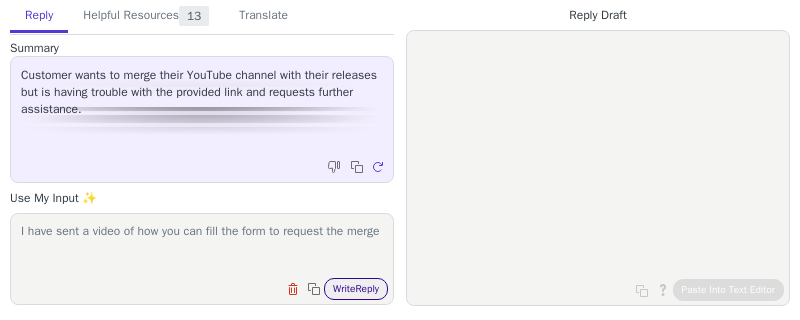 click on "Write  Reply" at bounding box center [356, 289] 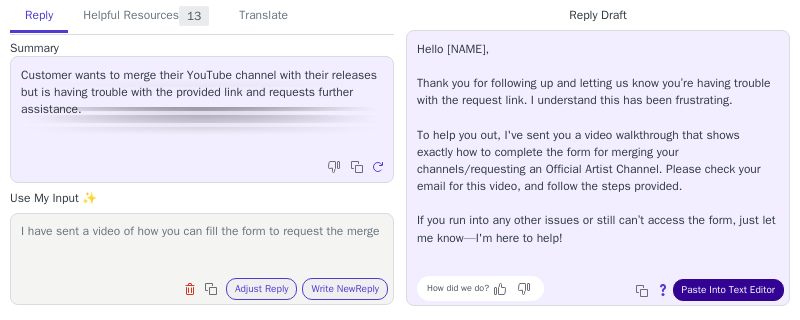 click on "Paste Into Text Editor" at bounding box center [728, 290] 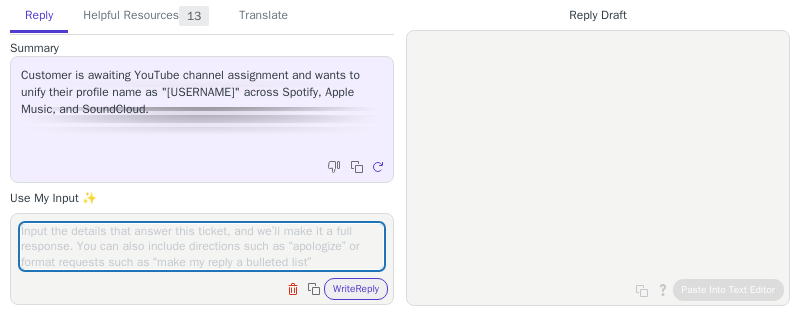 scroll, scrollTop: 0, scrollLeft: 0, axis: both 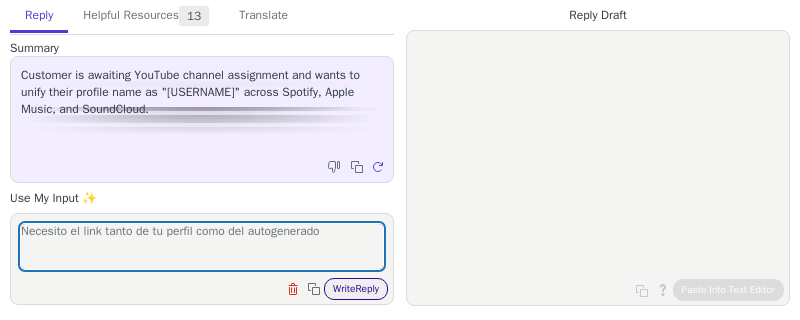 type on "Necesito el link tanto de tu perfil como del autogenerado" 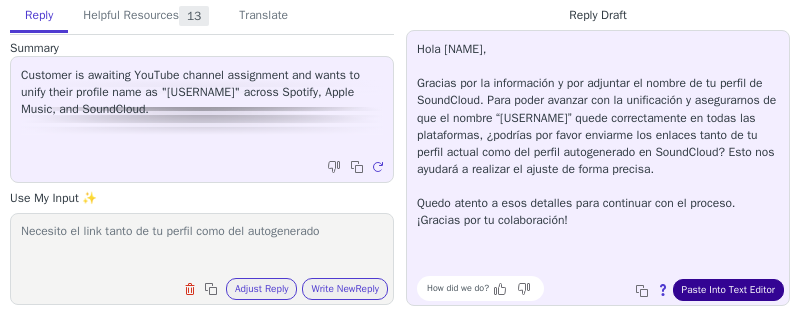 click on "Paste Into Text Editor" at bounding box center (728, 290) 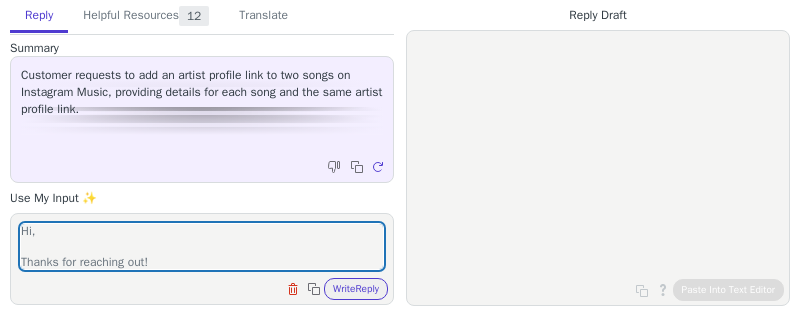 scroll, scrollTop: 0, scrollLeft: 0, axis: both 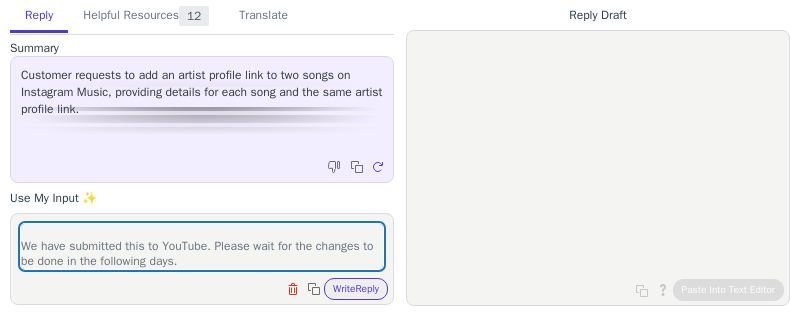 click on "Hi,
Thanks for reaching out!
We have submitted this to YouTube. Please wait for the changes to be done in the following days.
Do not hesitate to contact us if you need anything else." at bounding box center [202, 246] 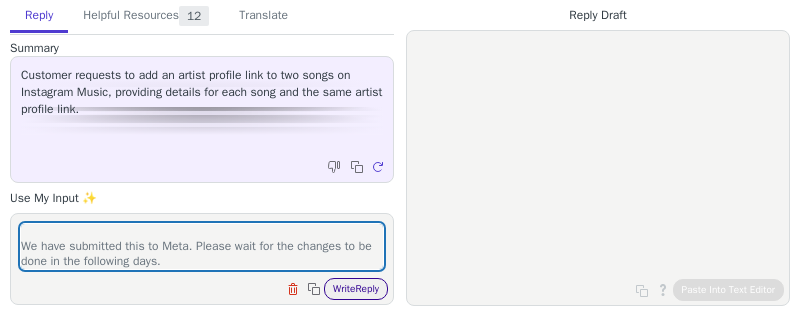 type on "Hi,
Thanks for reaching out!
We have submitted this to Meta. Please wait for the changes to be done in the following days.
Do not hesitate to contact us if you need anything else." 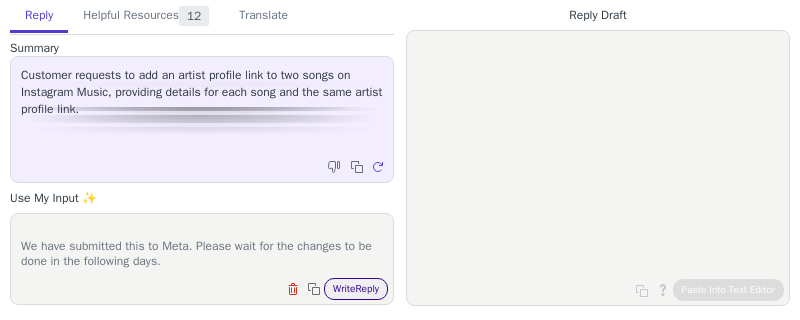 click on "Write  Reply" at bounding box center (356, 289) 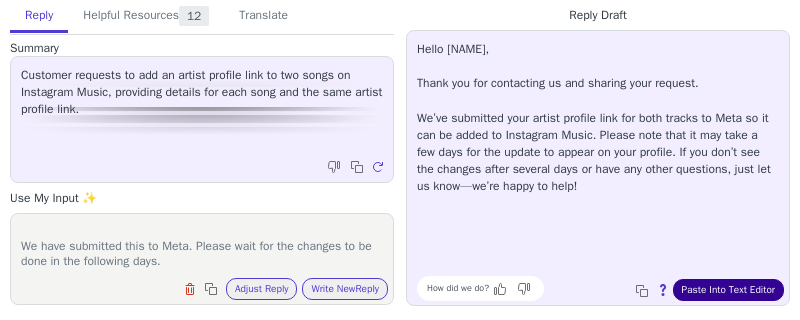 click on "Paste Into Text Editor" at bounding box center (728, 290) 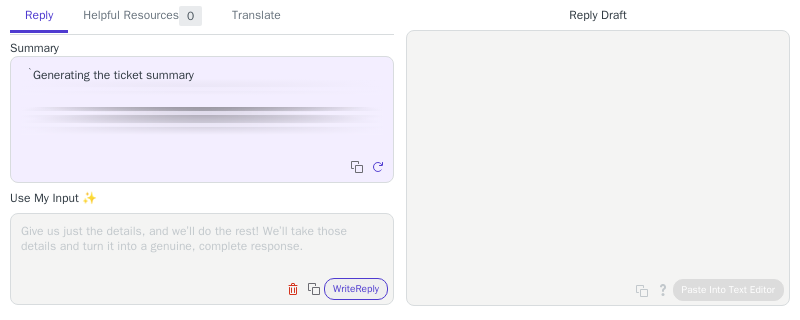 scroll, scrollTop: 0, scrollLeft: 0, axis: both 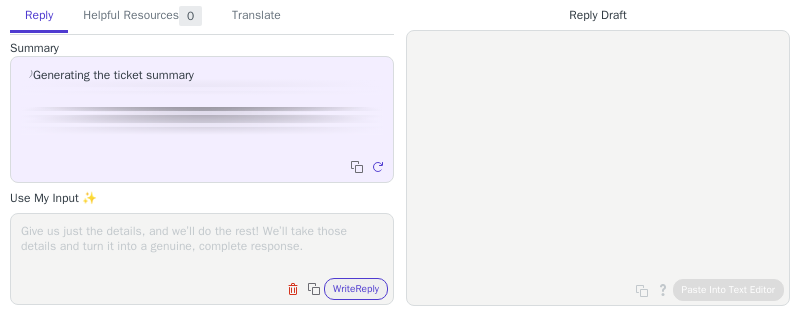 click at bounding box center (202, 246) 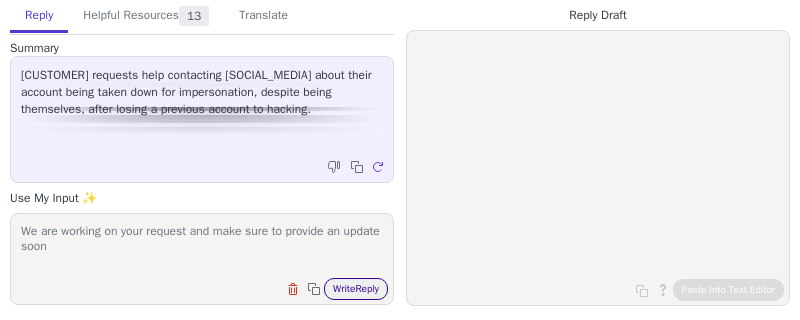 type on "We are working on your request and make sure to provide an update soon" 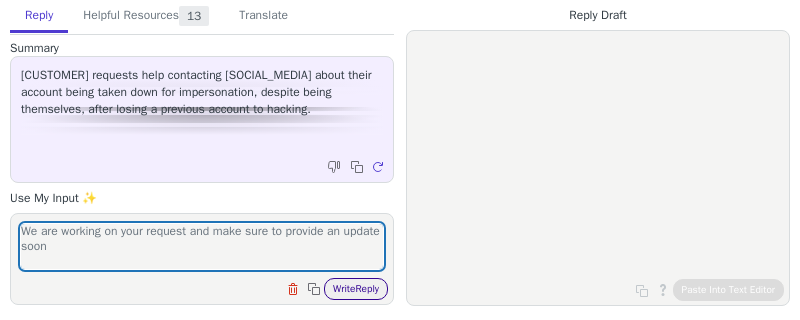 click on "Write  Reply" at bounding box center [356, 289] 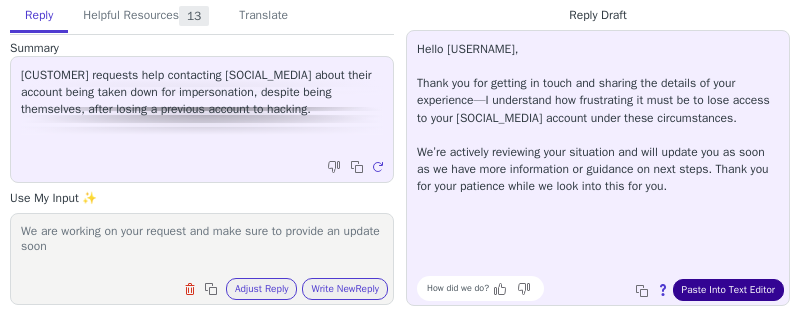 click on "Paste Into Text Editor" at bounding box center (728, 290) 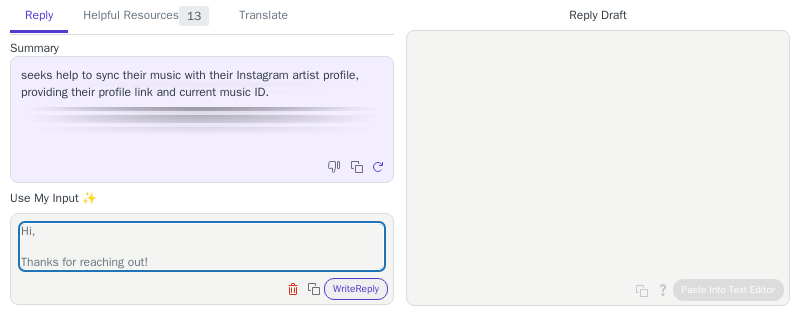 scroll, scrollTop: 0, scrollLeft: 0, axis: both 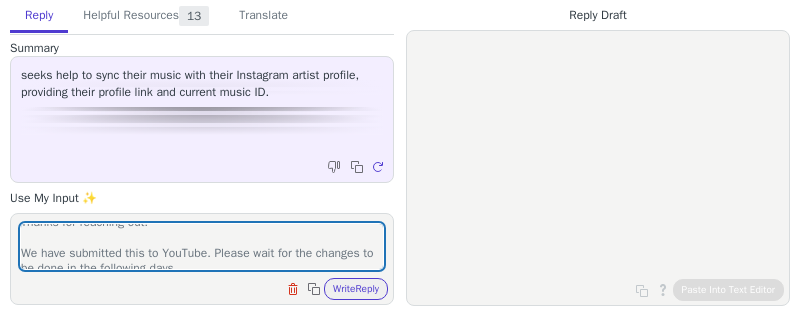 click on "Hi,
Thanks for reaching out!
We have submitted this to YouTube. Please wait for the changes to be done in the following days.
Do not hesitate to contact us if you need anything else." at bounding box center (202, 246) 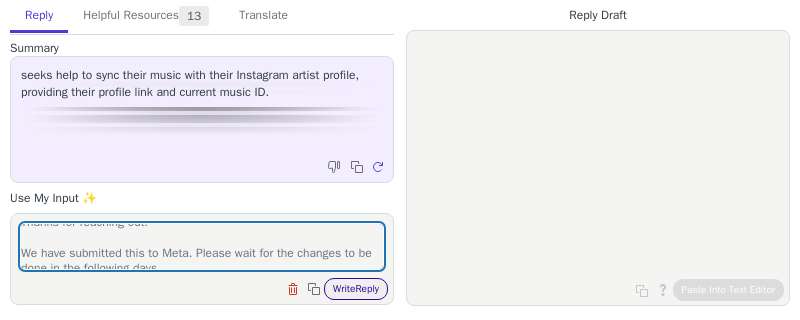 type on "Hi,
Thanks for reaching out!
We have submitted this to Meta. Please wait for the changes to be done in the following days.
Do not hesitate to contact us if you need anything else." 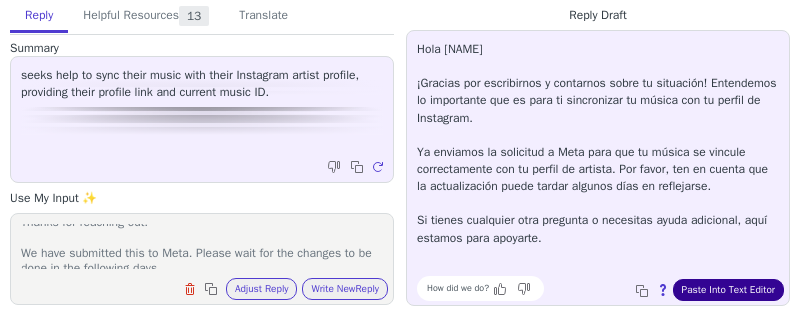 click on "Paste Into Text Editor" at bounding box center [728, 290] 